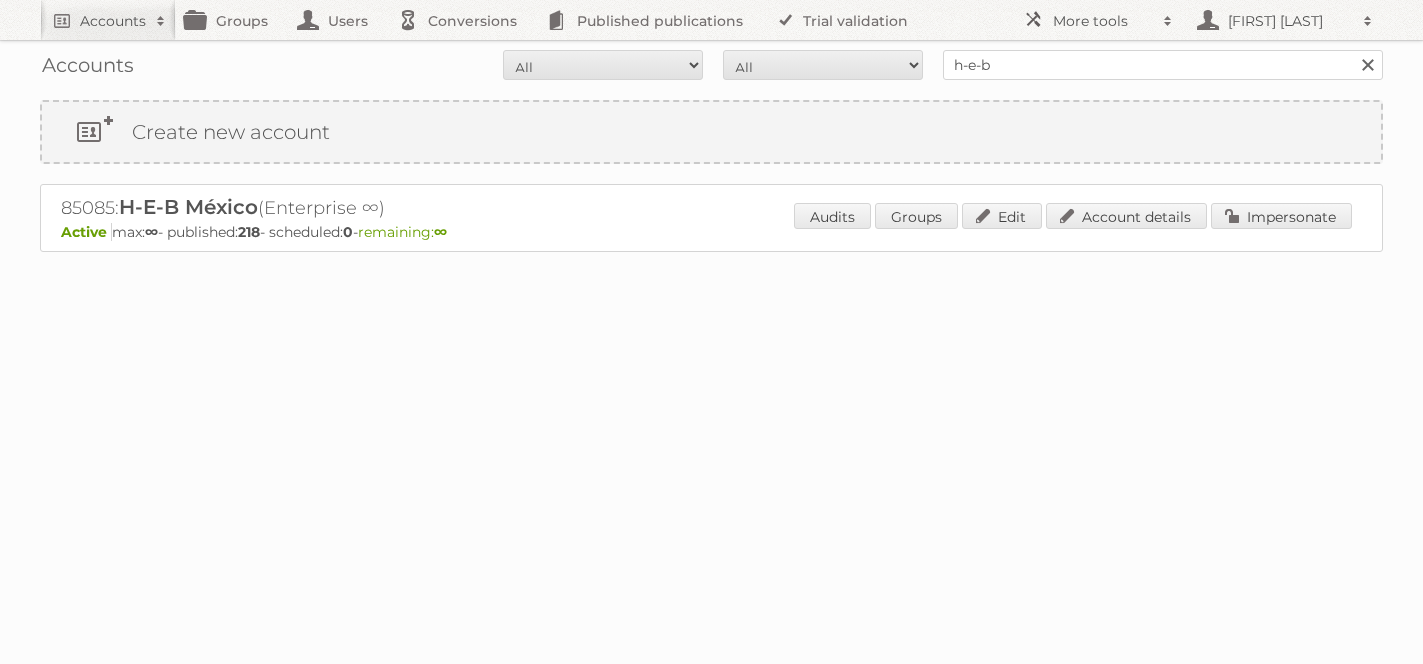 scroll, scrollTop: 0, scrollLeft: 0, axis: both 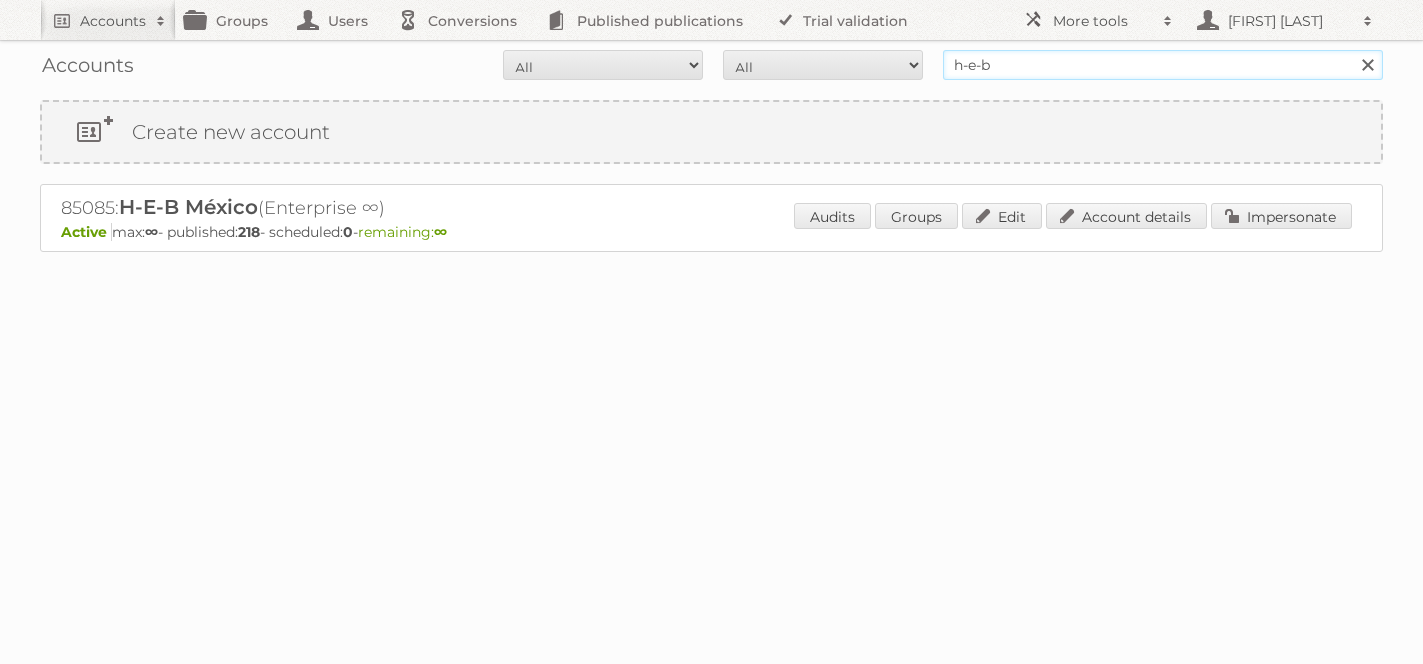click on "h-e-b" at bounding box center [1163, 65] 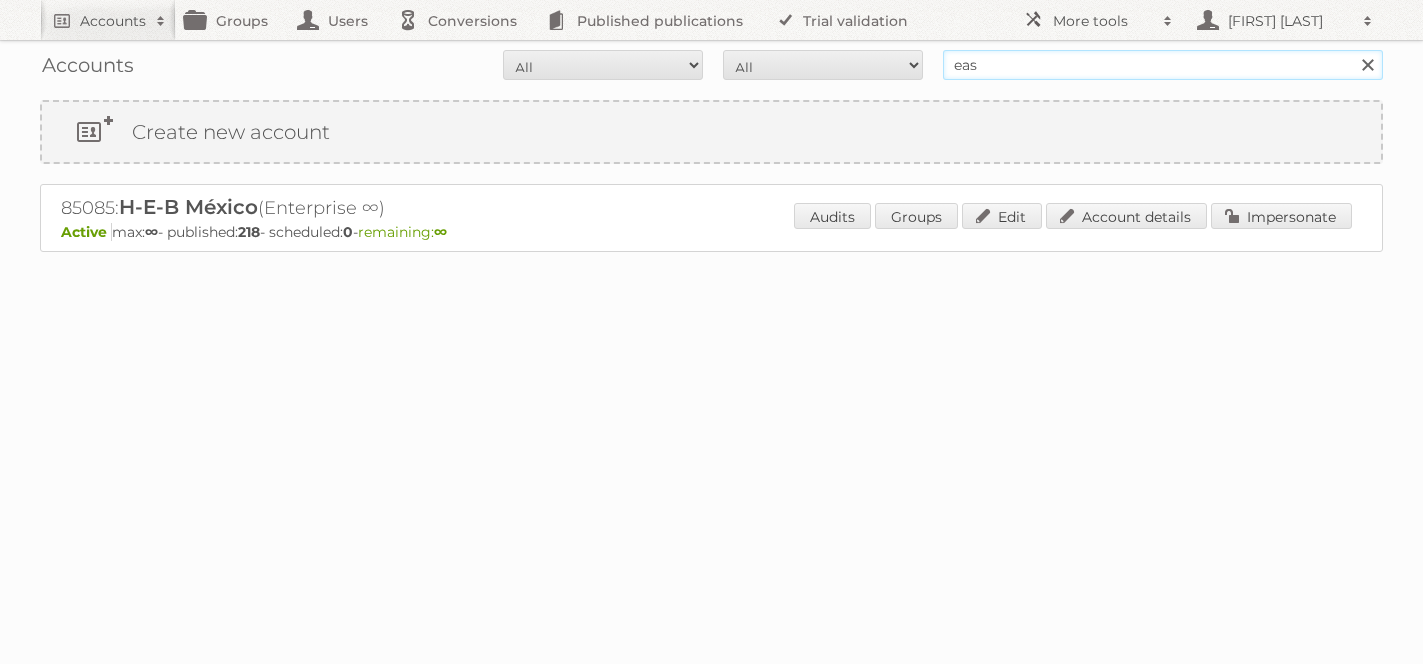 type on "easy argentina" 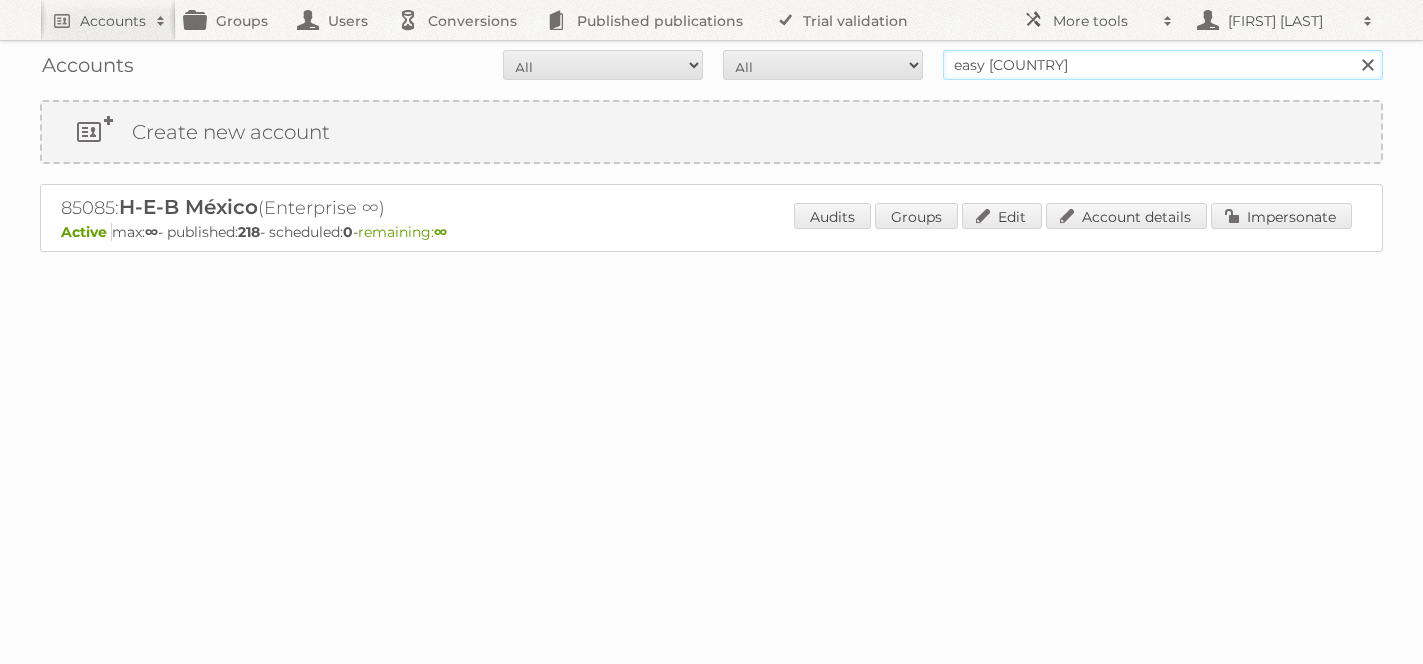 click on "Search" at bounding box center (1367, 65) 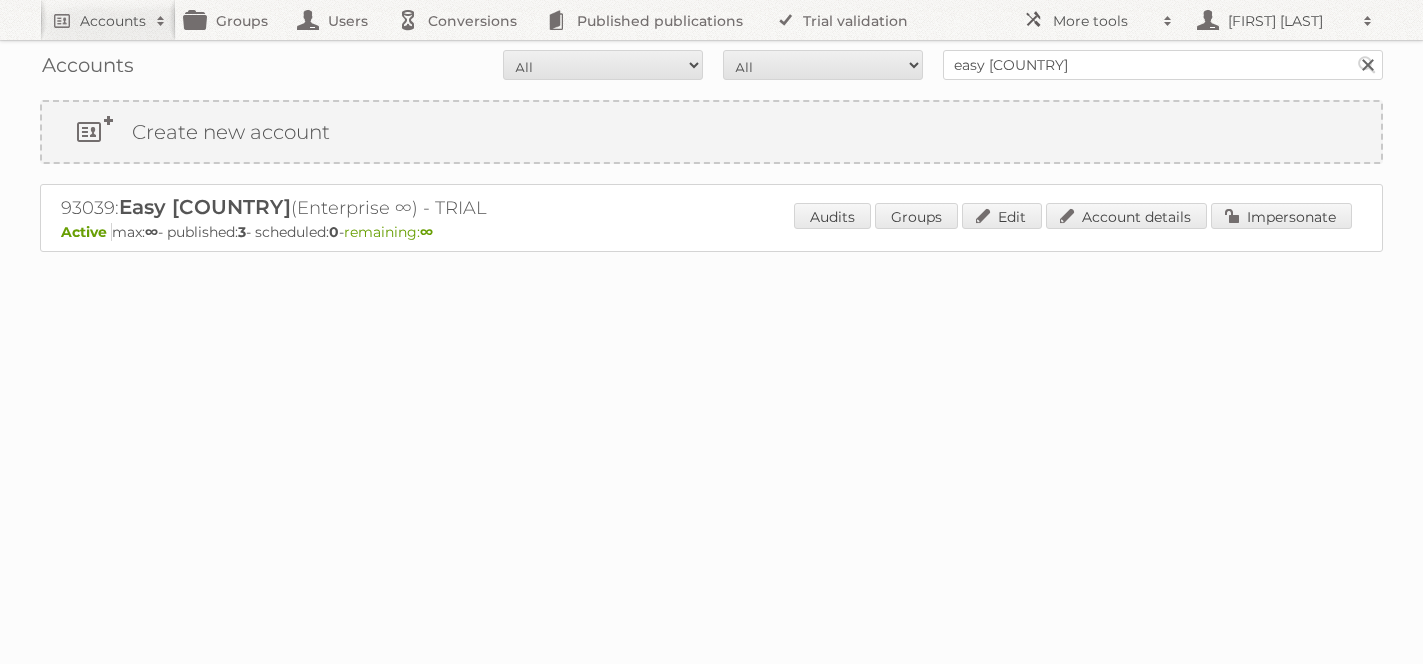 scroll, scrollTop: 0, scrollLeft: 0, axis: both 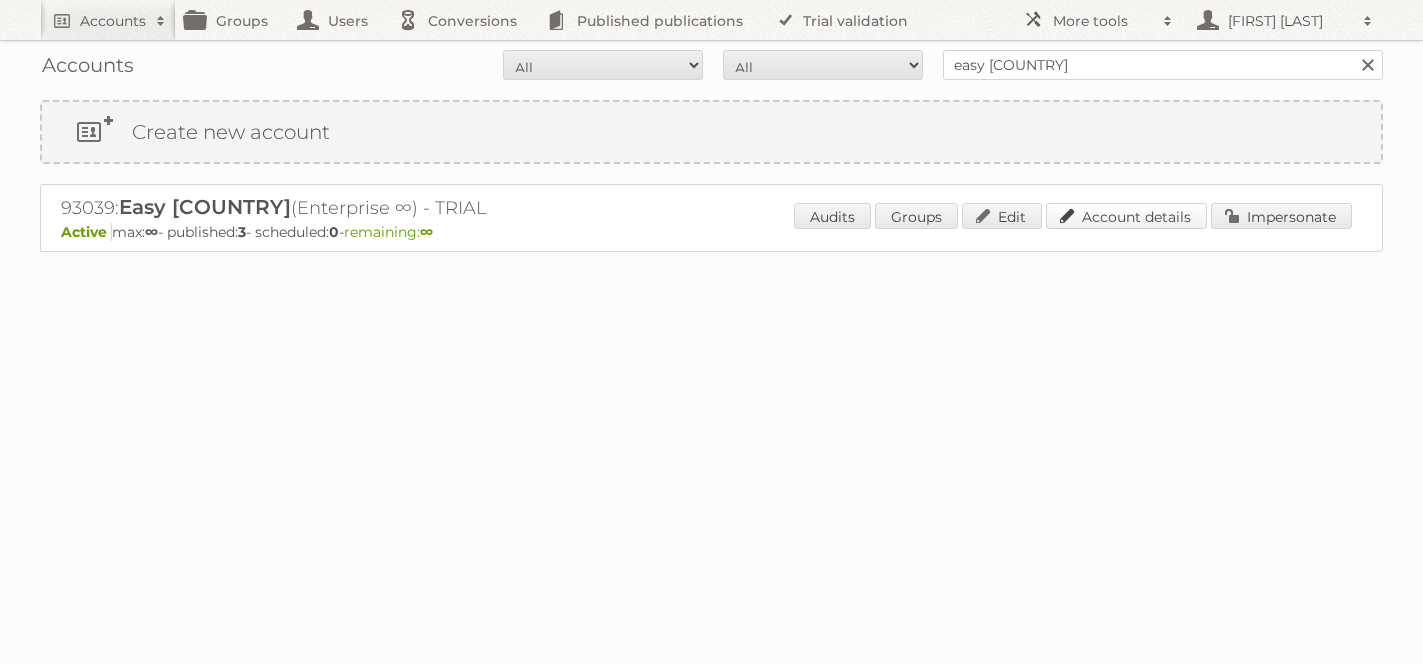 click on "Account details" at bounding box center [1126, 216] 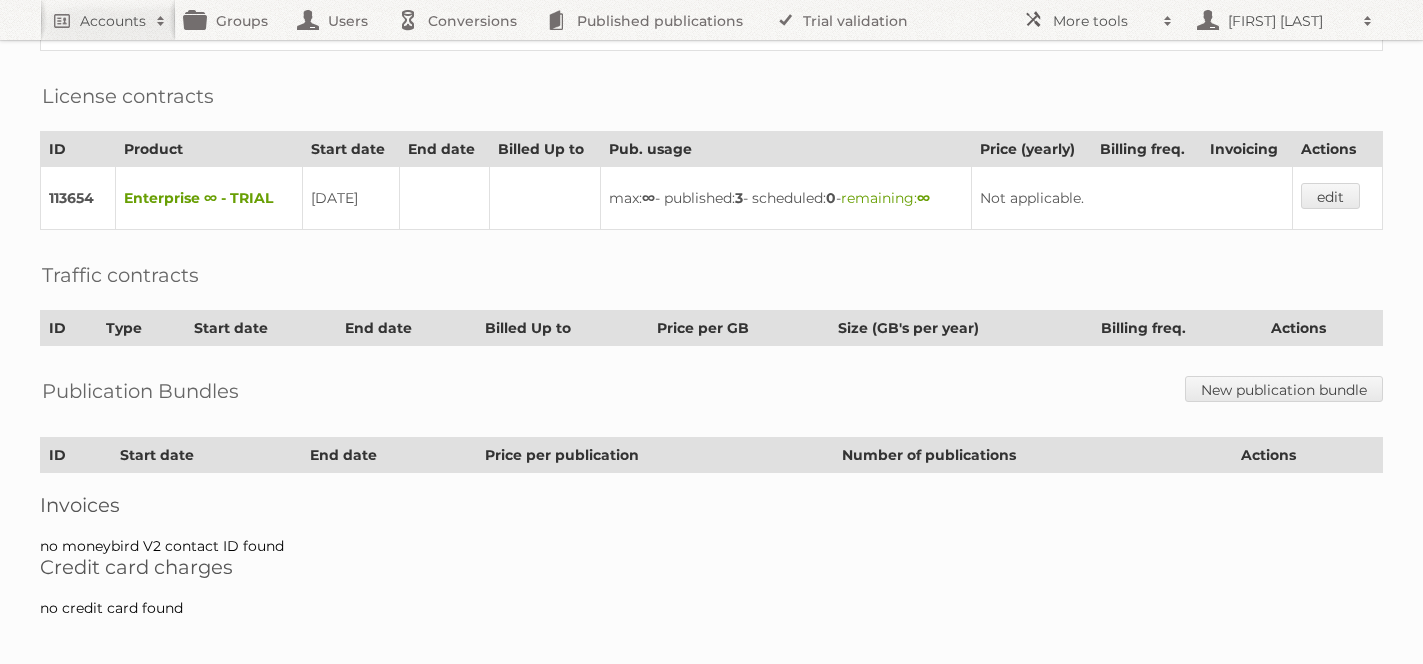 scroll, scrollTop: 0, scrollLeft: 0, axis: both 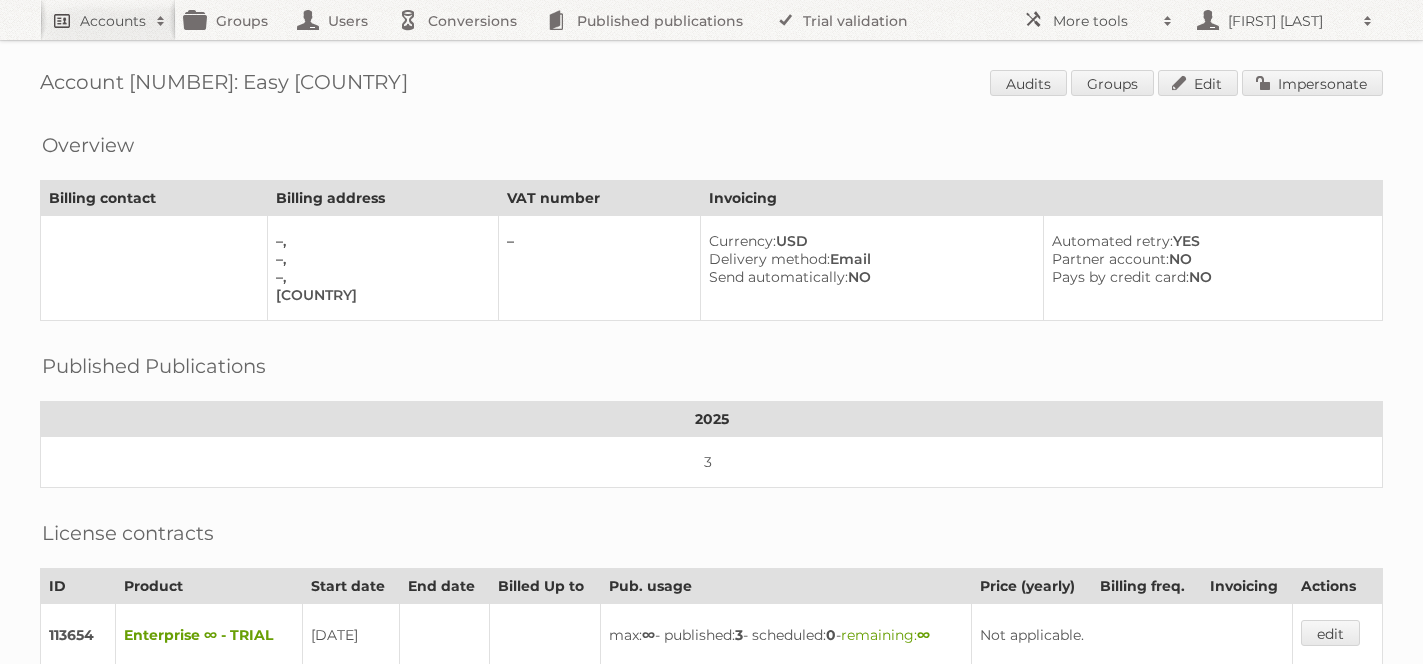 click on "Accounts" at bounding box center (113, 21) 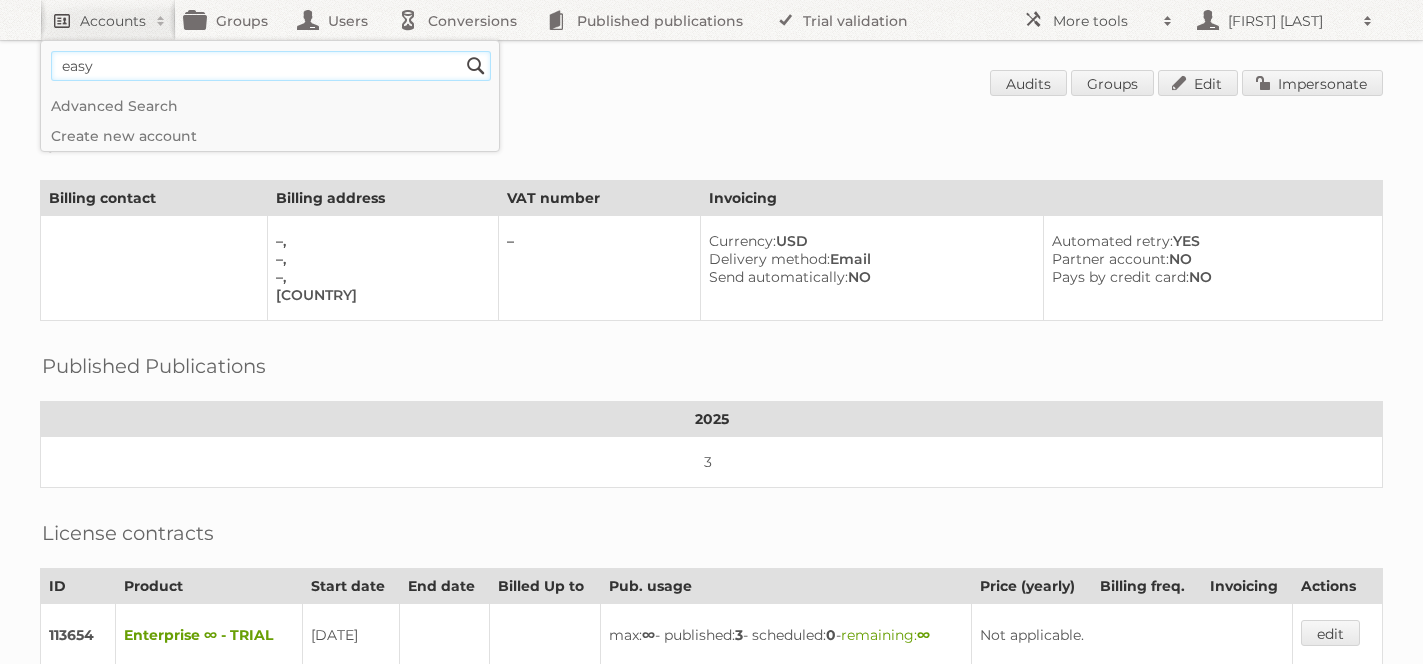 type on "easy [COUNTRY]" 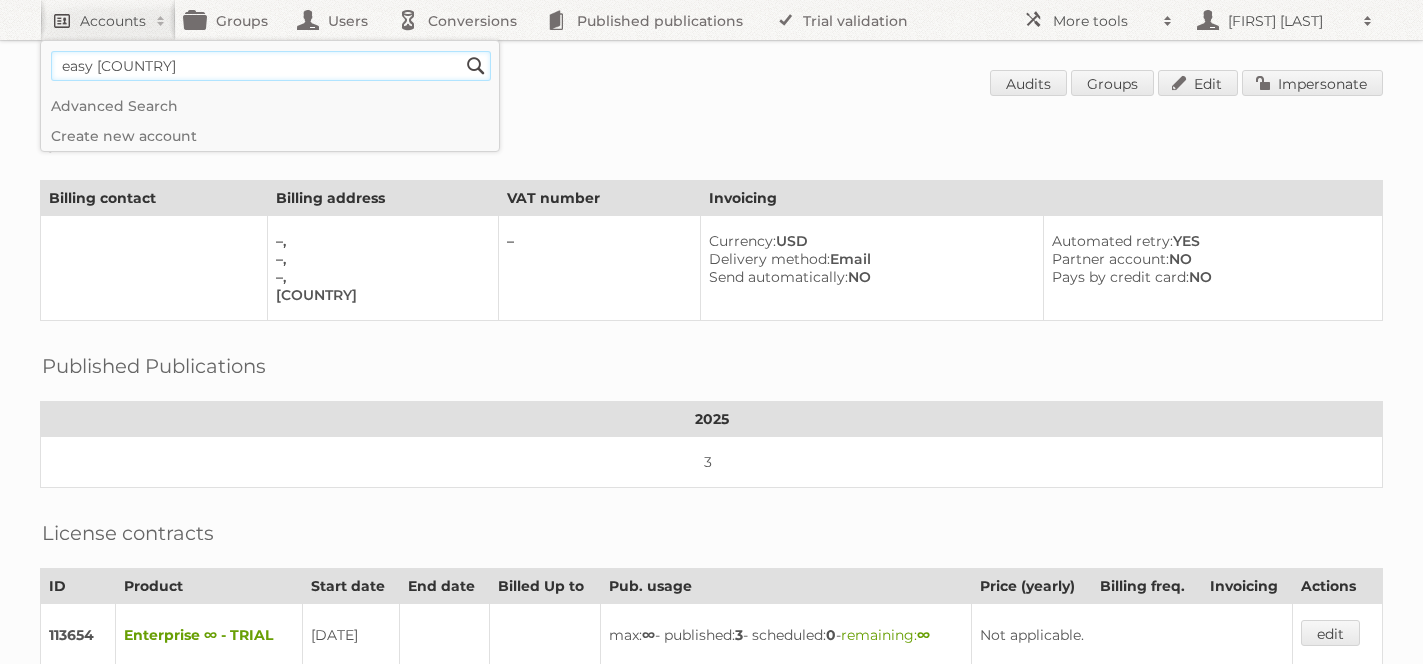 click on "Search" at bounding box center [476, 66] 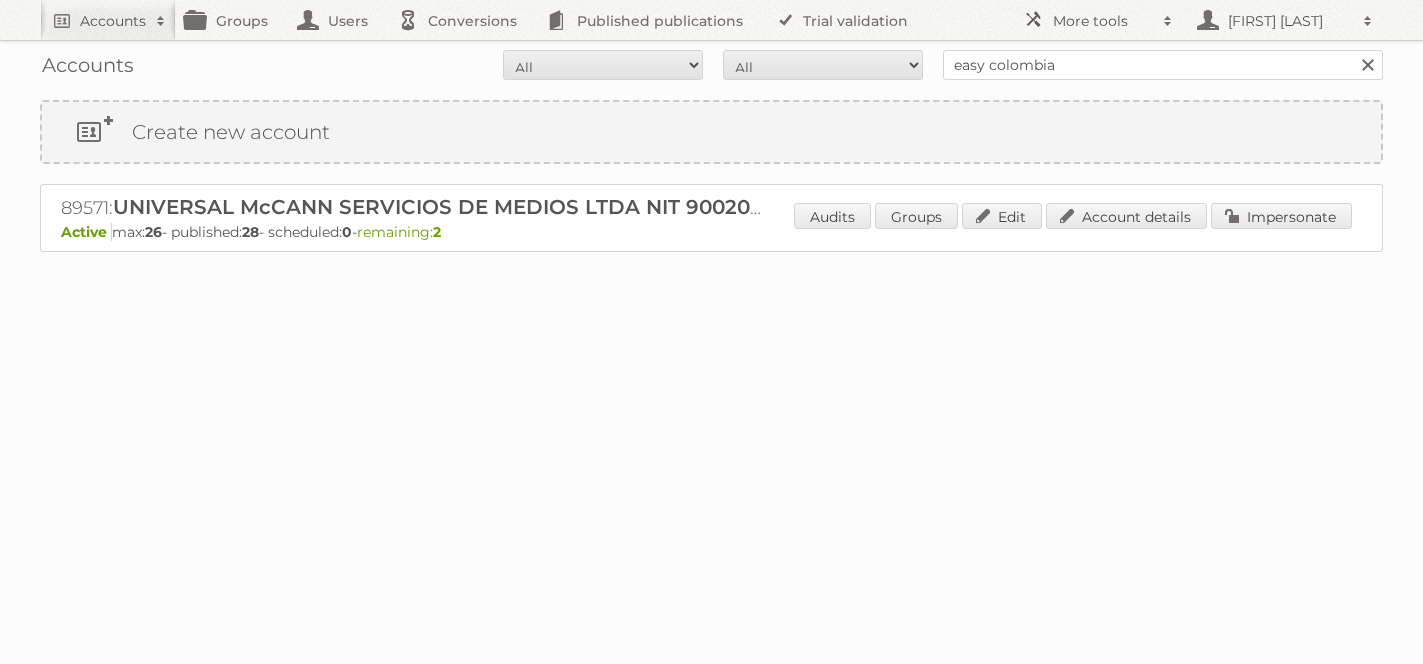 scroll, scrollTop: 0, scrollLeft: 0, axis: both 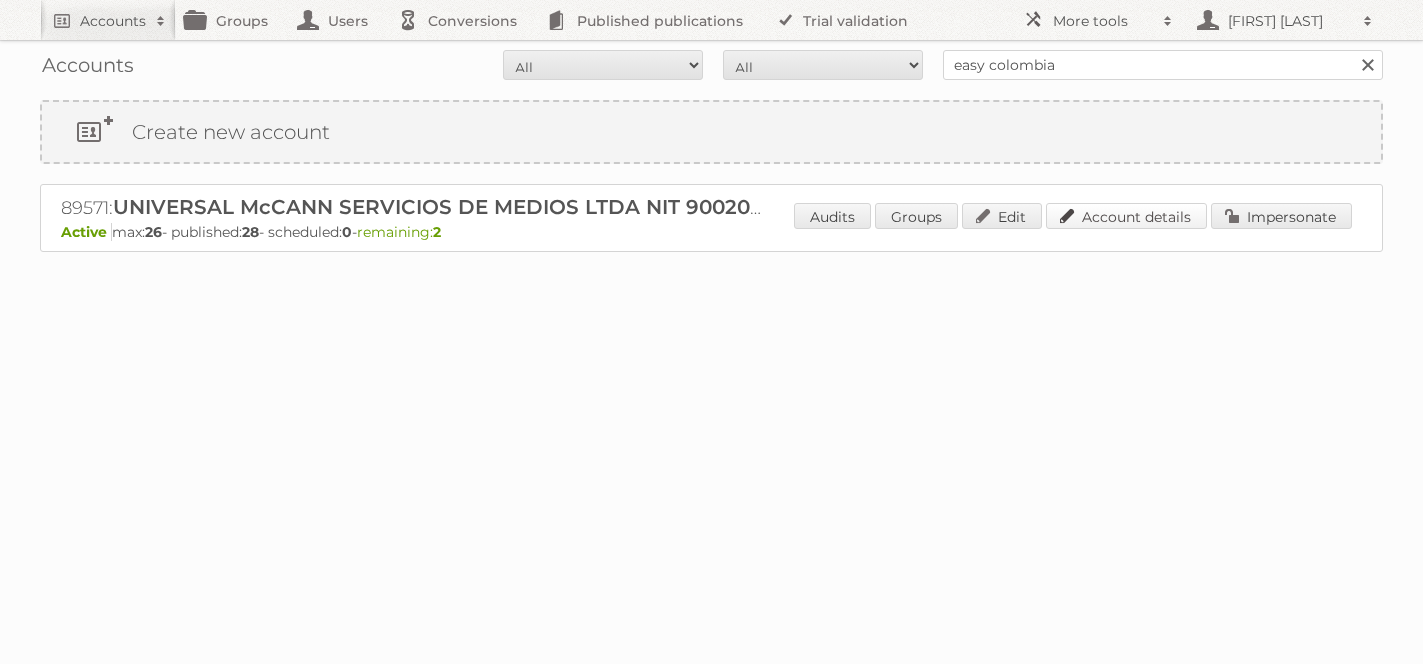 click on "Account details" at bounding box center [1126, 216] 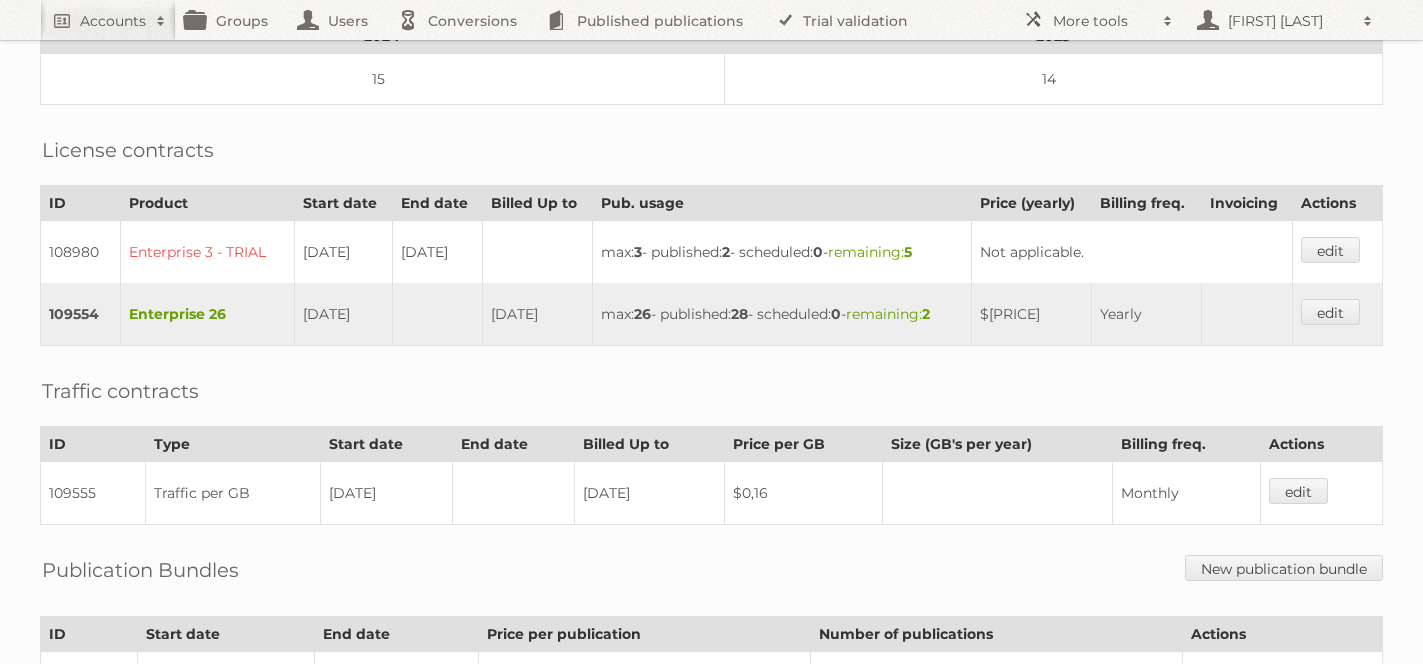 scroll, scrollTop: 0, scrollLeft: 0, axis: both 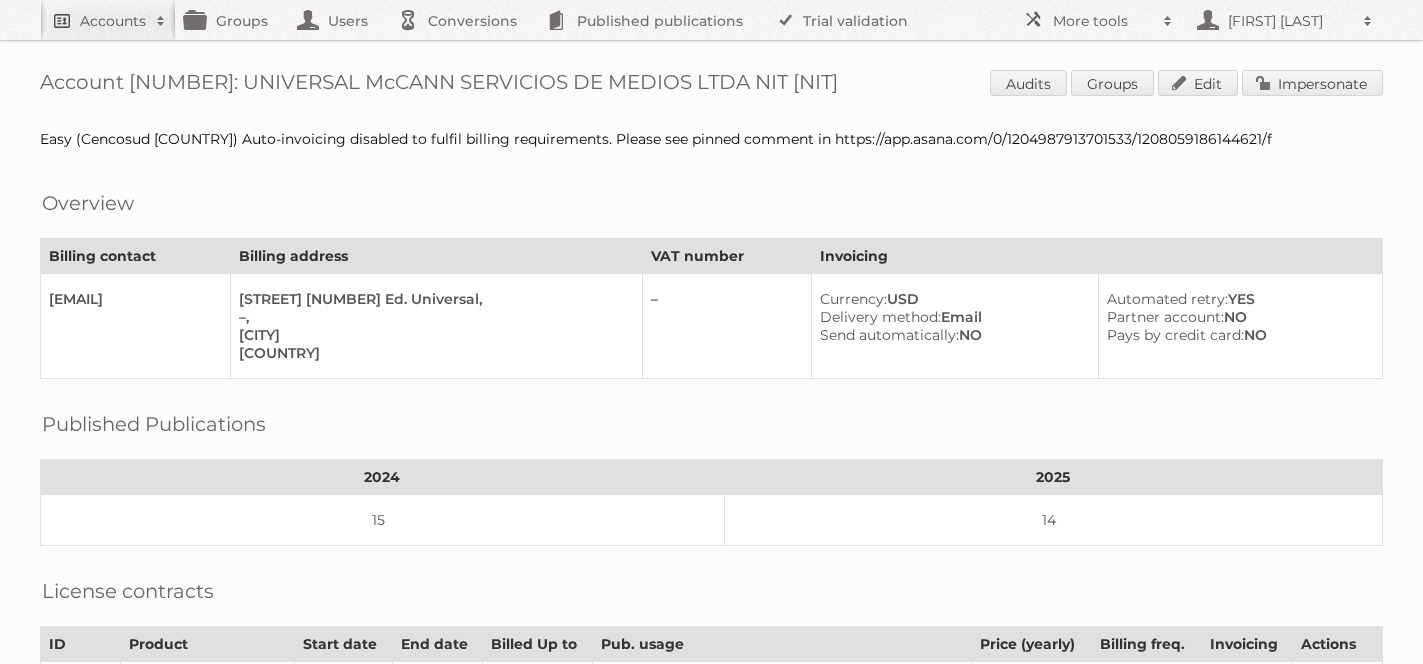 click on "Accounts" at bounding box center [113, 21] 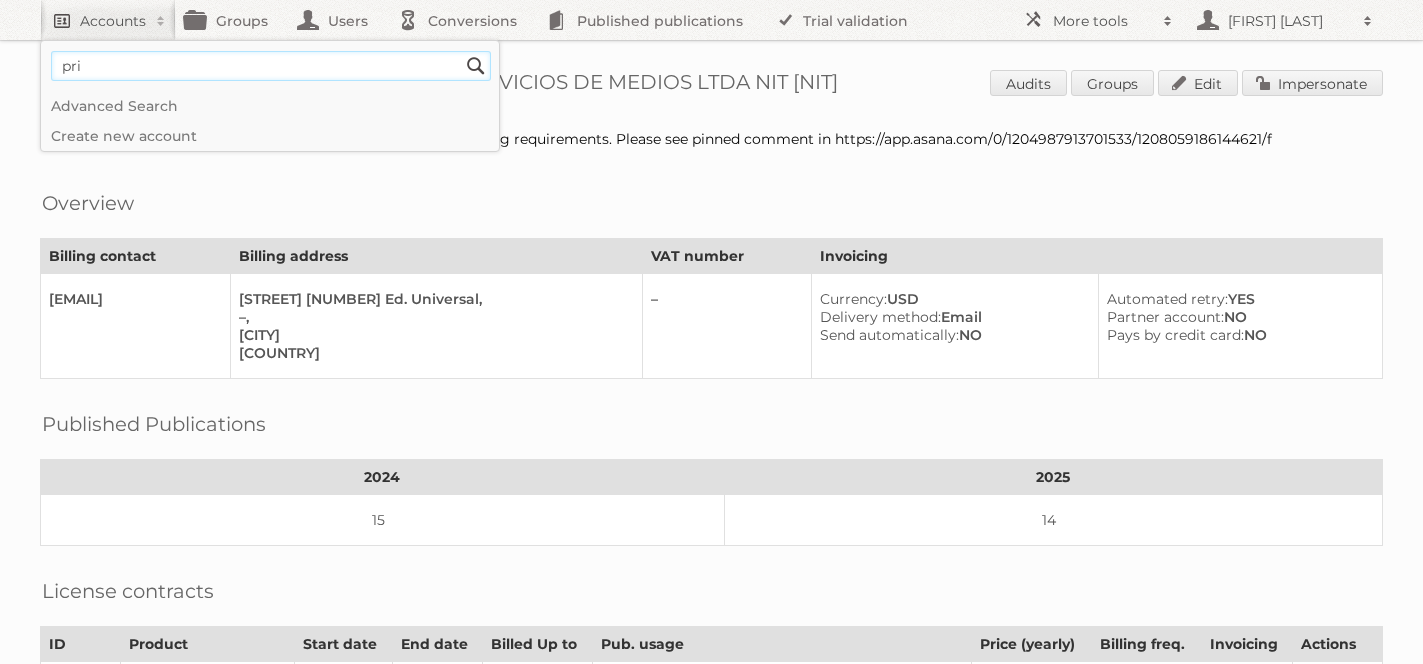type on "price shoes" 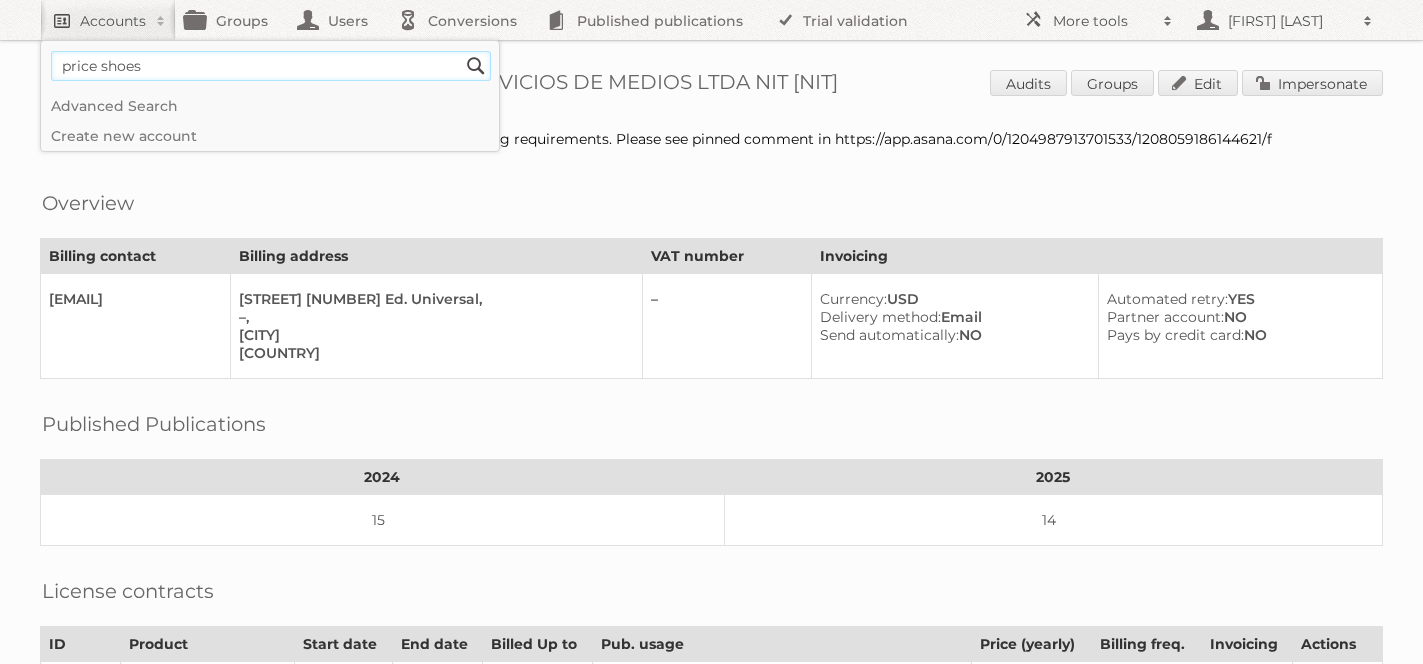 click on "Search" at bounding box center [476, 66] 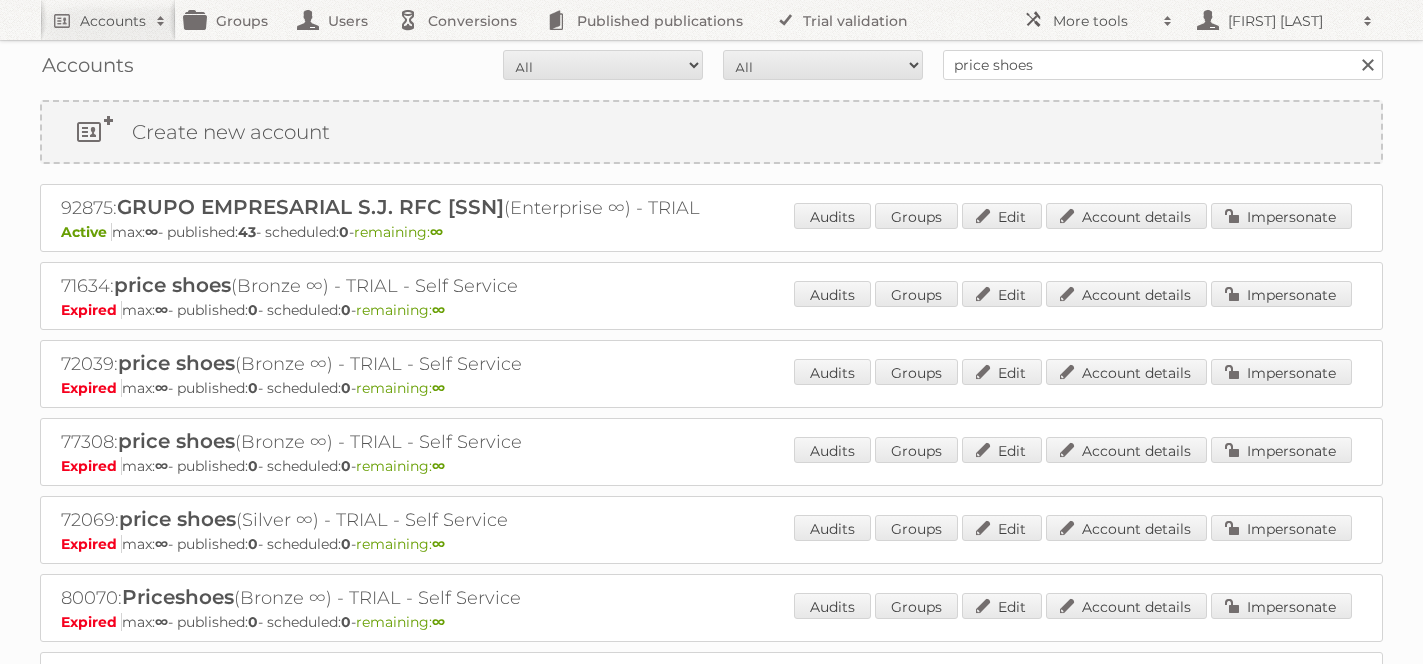 scroll, scrollTop: 0, scrollLeft: 0, axis: both 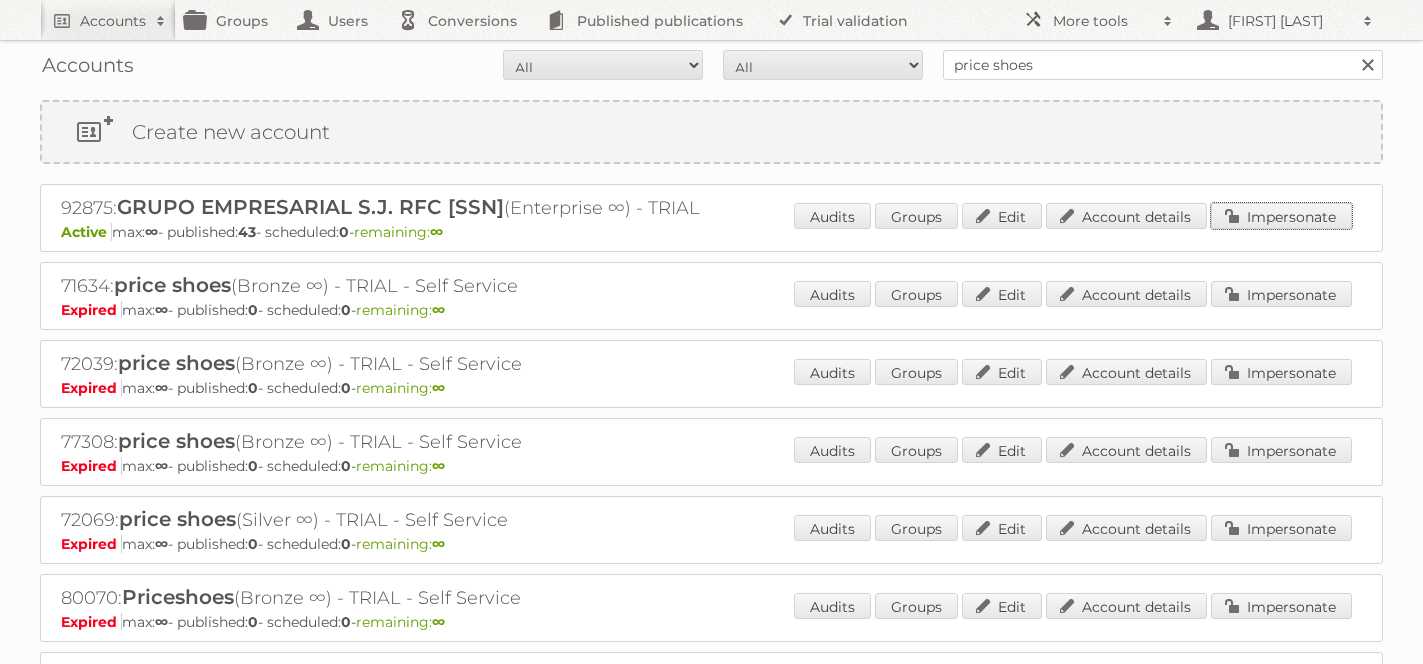 click on "Impersonate" at bounding box center [1281, 216] 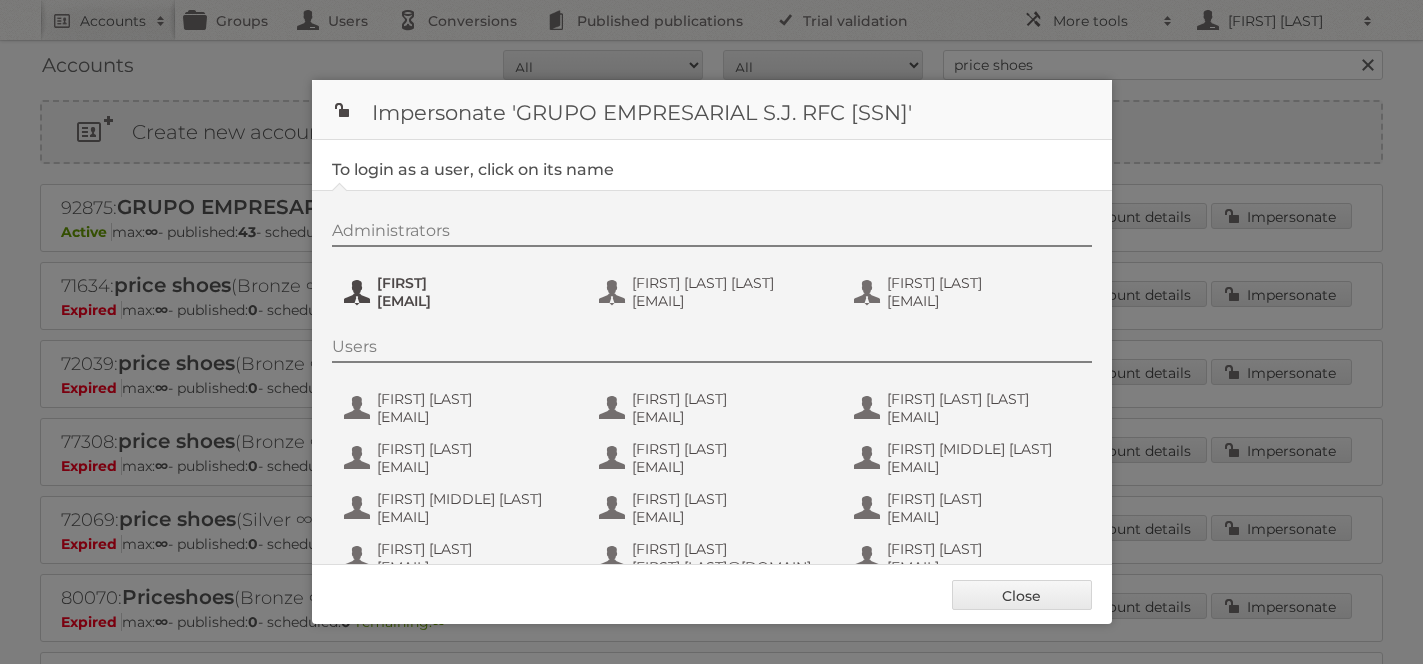 click on "[EMAIL]" at bounding box center (474, 301) 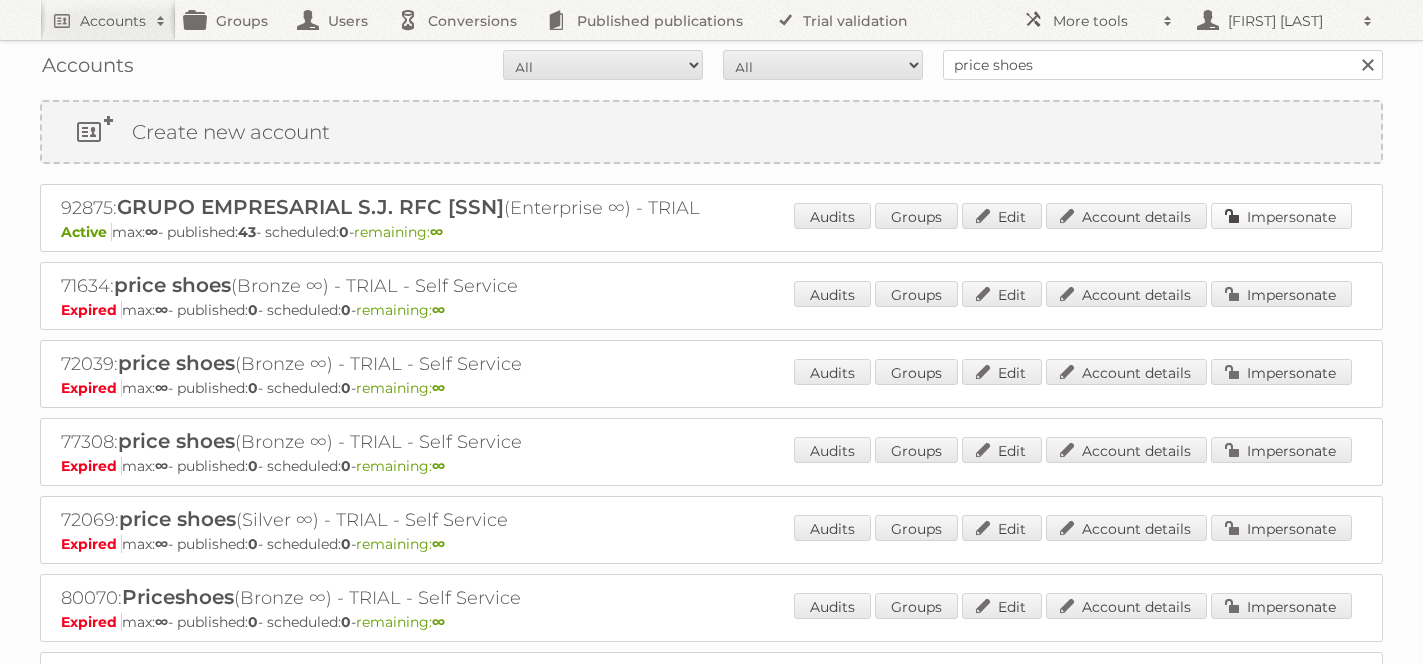click on "Impersonate" at bounding box center [1281, 216] 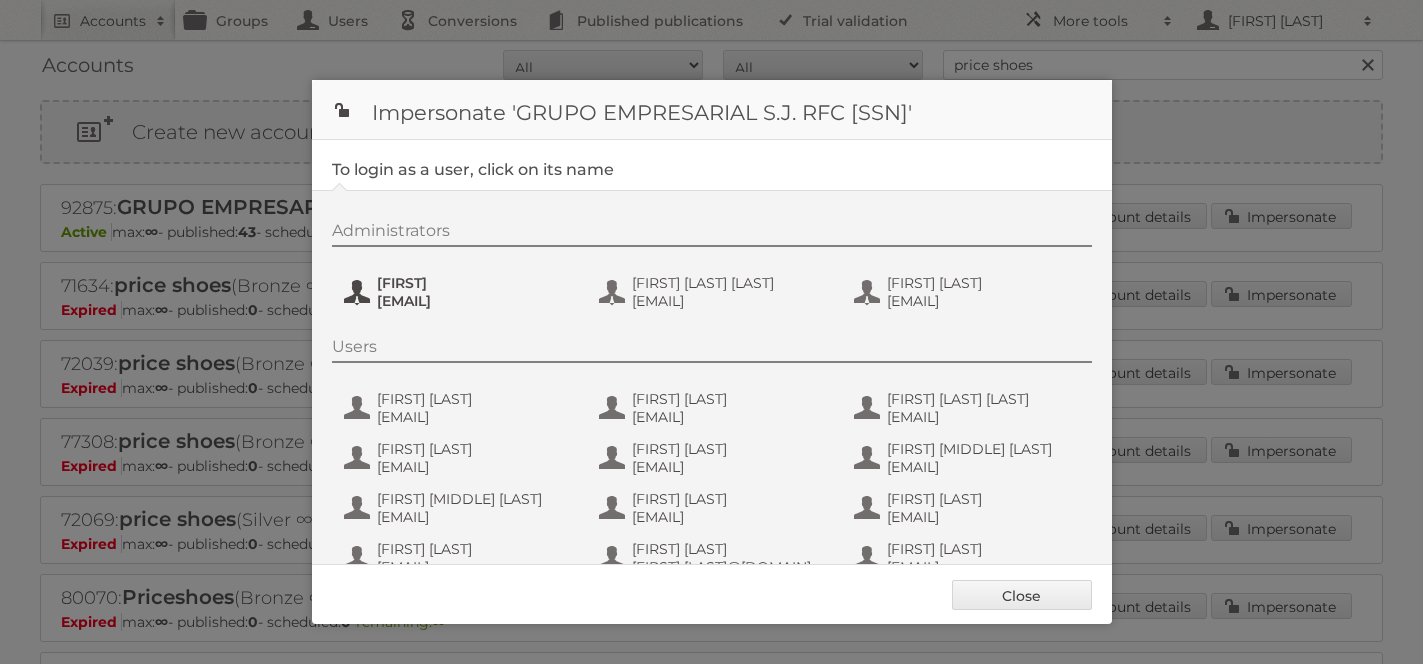 click on "JGuillén" at bounding box center (474, 283) 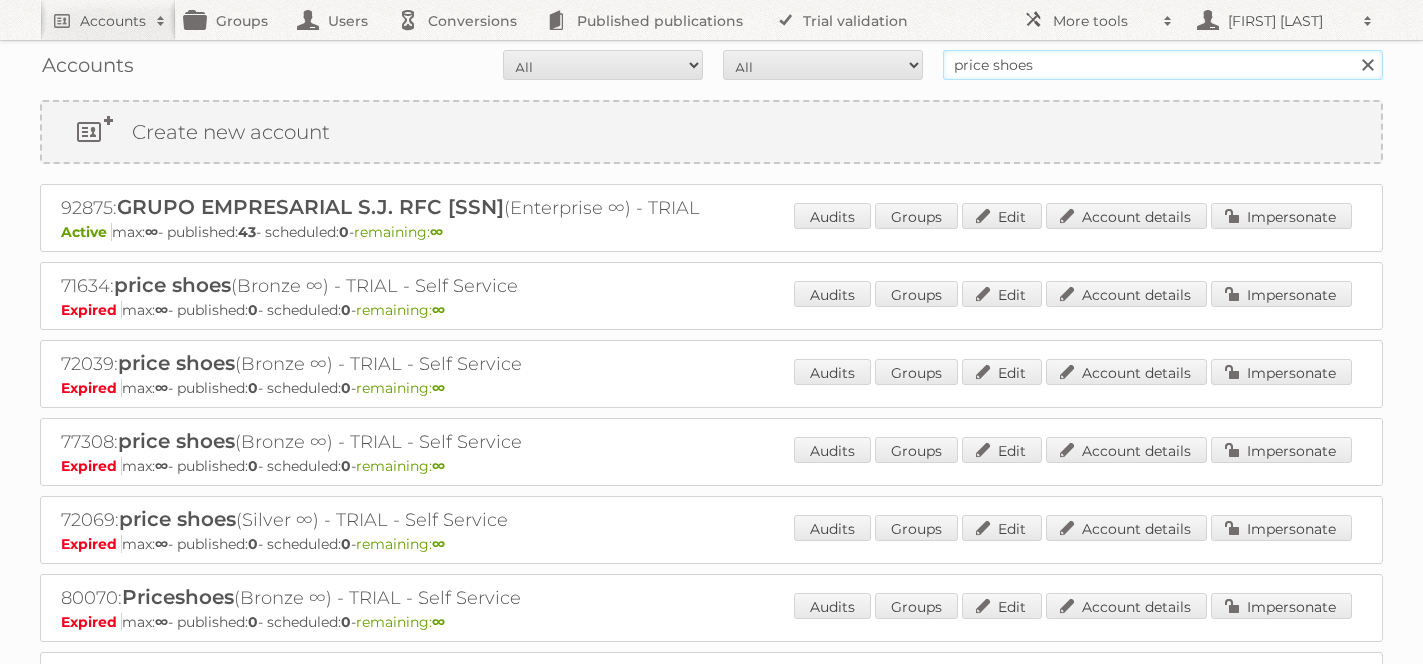 click on "price shoes" at bounding box center [1163, 65] 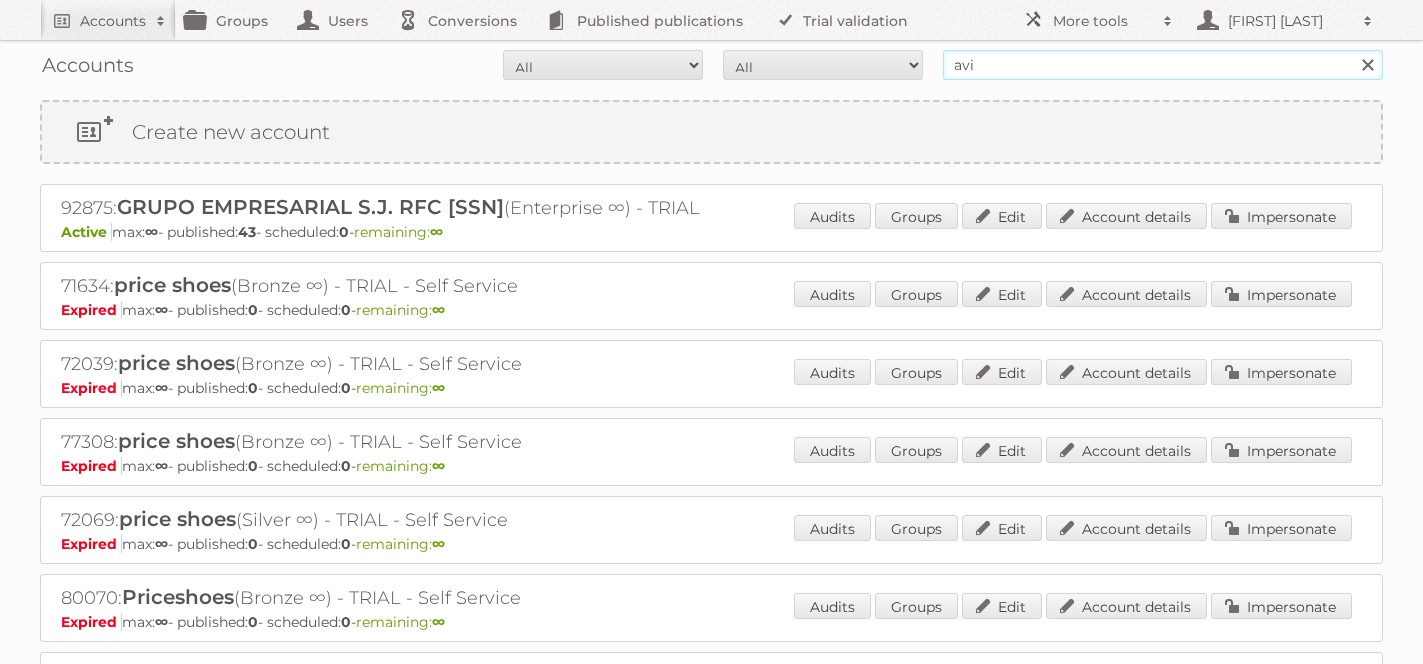 type on "avi grafica" 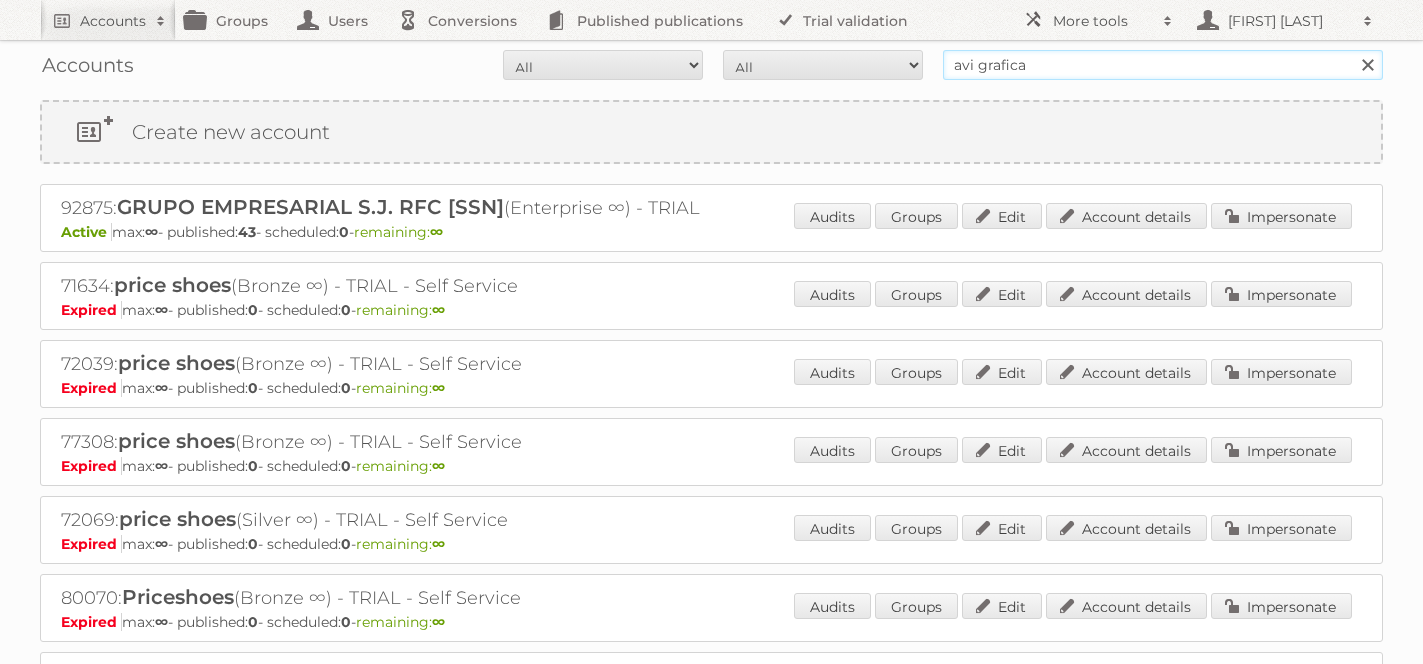 click on "Search" at bounding box center (1367, 65) 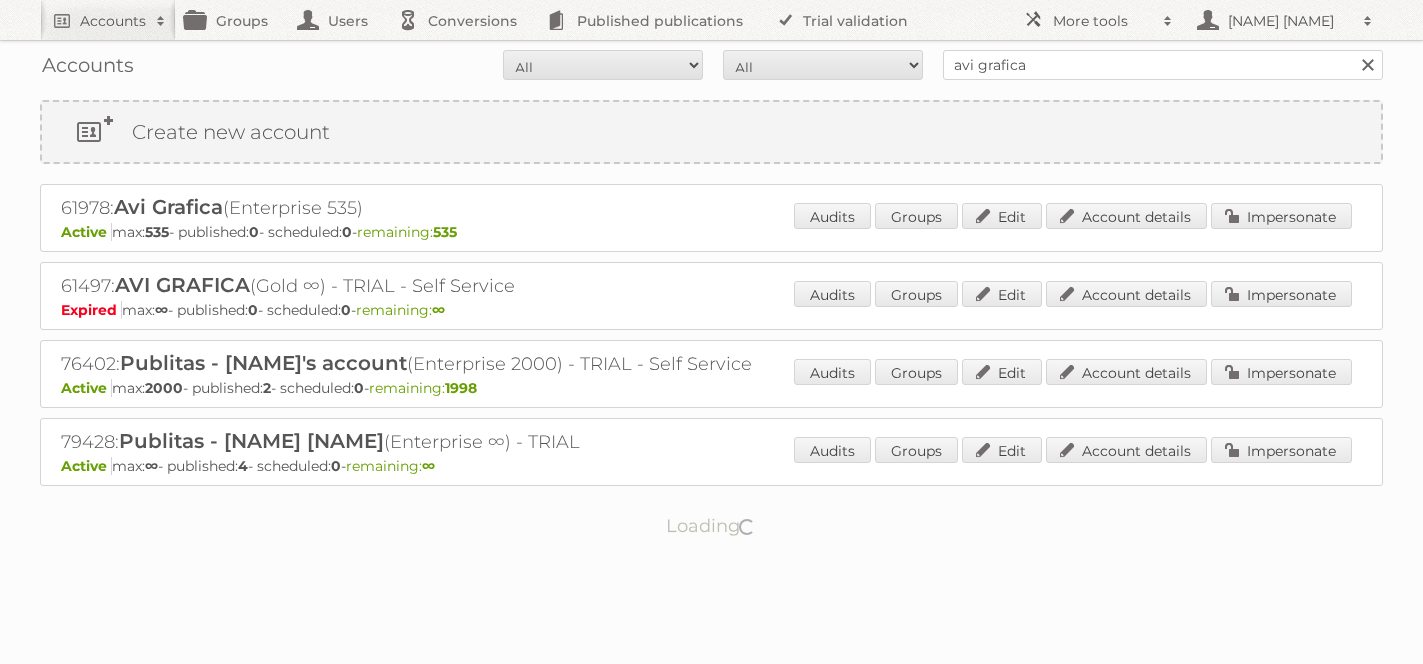 scroll, scrollTop: 0, scrollLeft: 0, axis: both 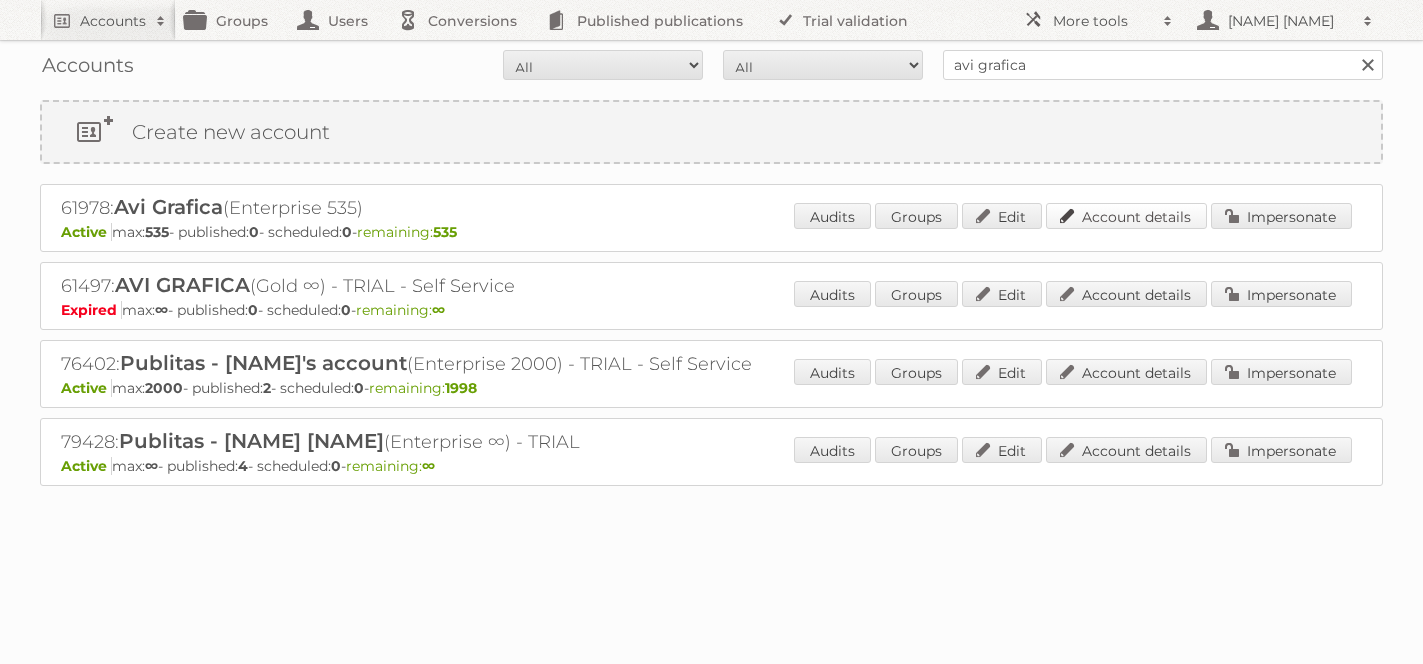 click on "Account details" at bounding box center (1126, 216) 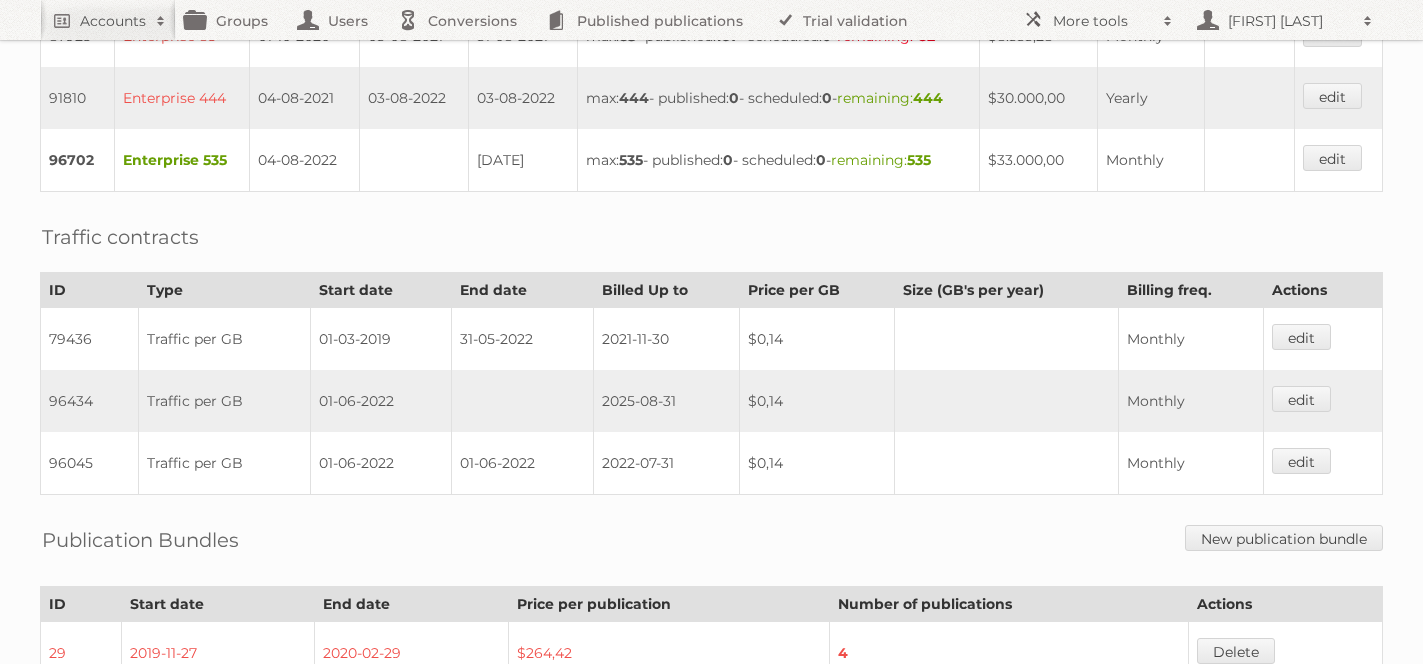 scroll, scrollTop: 1374, scrollLeft: 0, axis: vertical 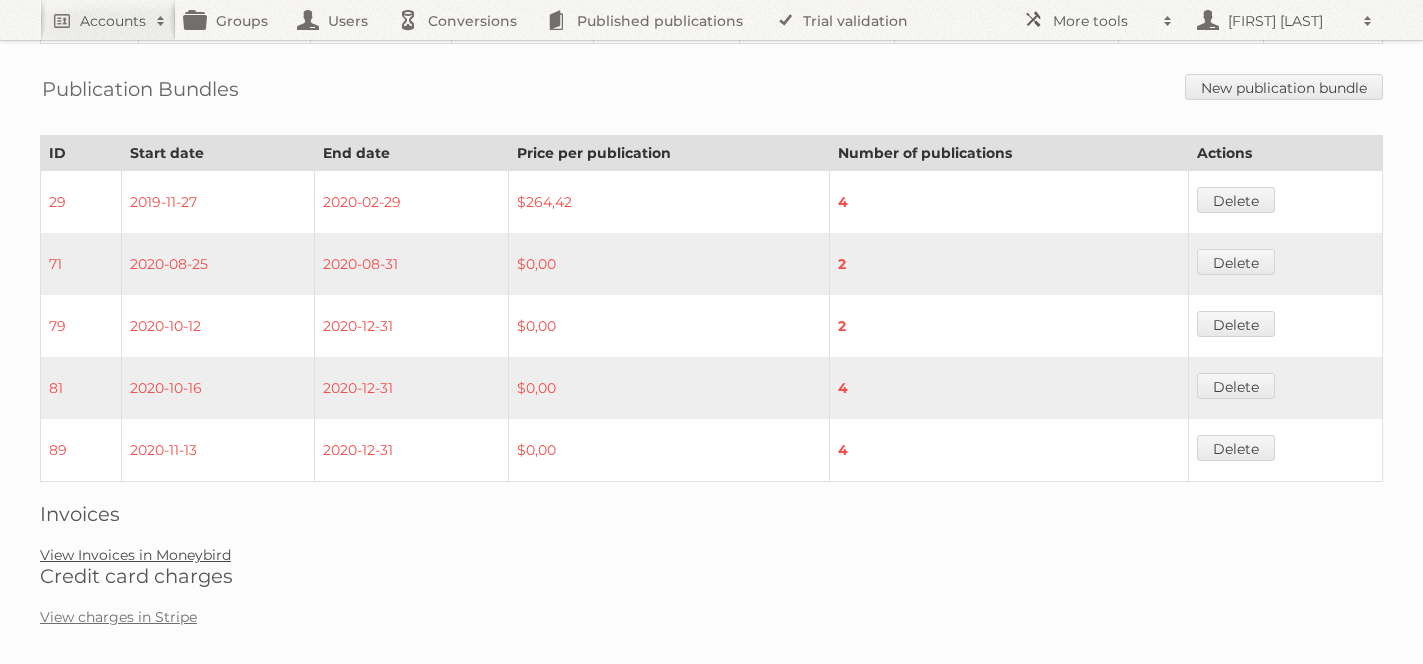 click on "View Invoices in Moneybird" at bounding box center [135, 555] 